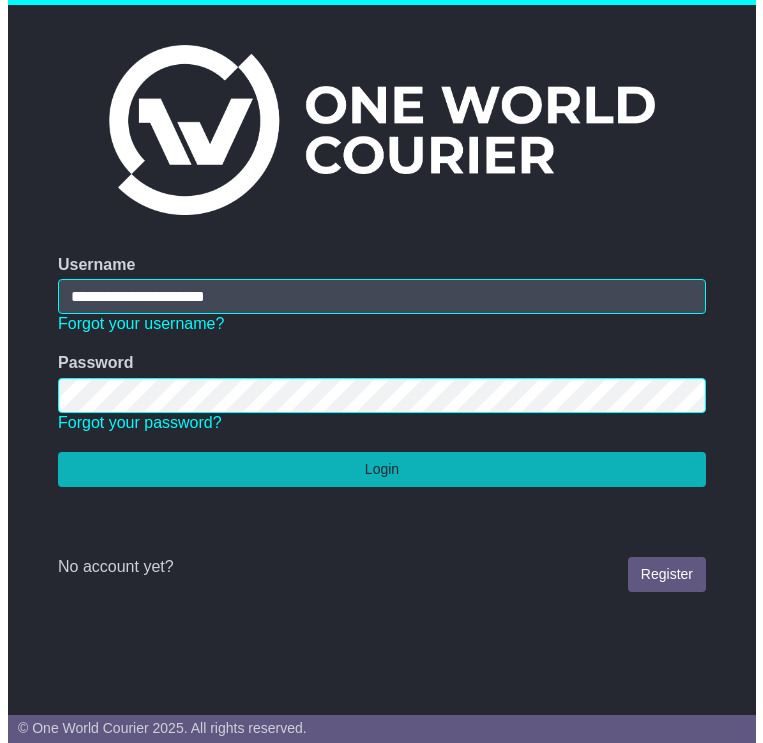 scroll, scrollTop: 0, scrollLeft: 0, axis: both 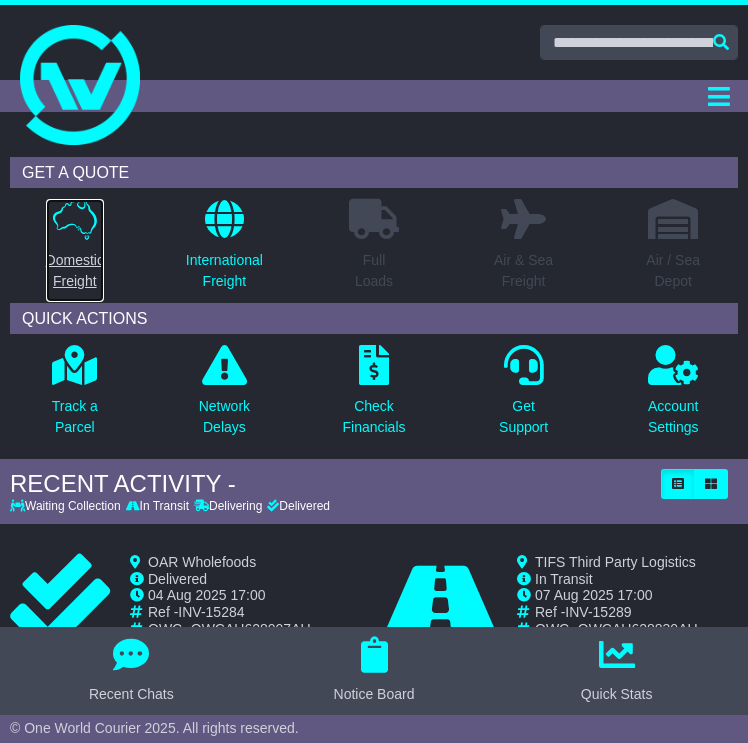 click on "Domestic Freight" at bounding box center [75, 271] 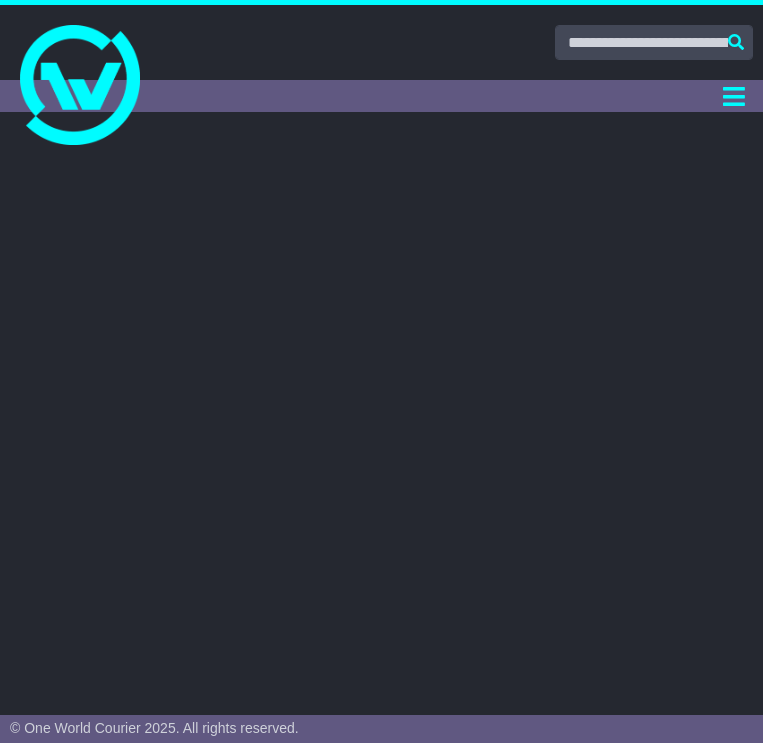 scroll, scrollTop: 0, scrollLeft: 0, axis: both 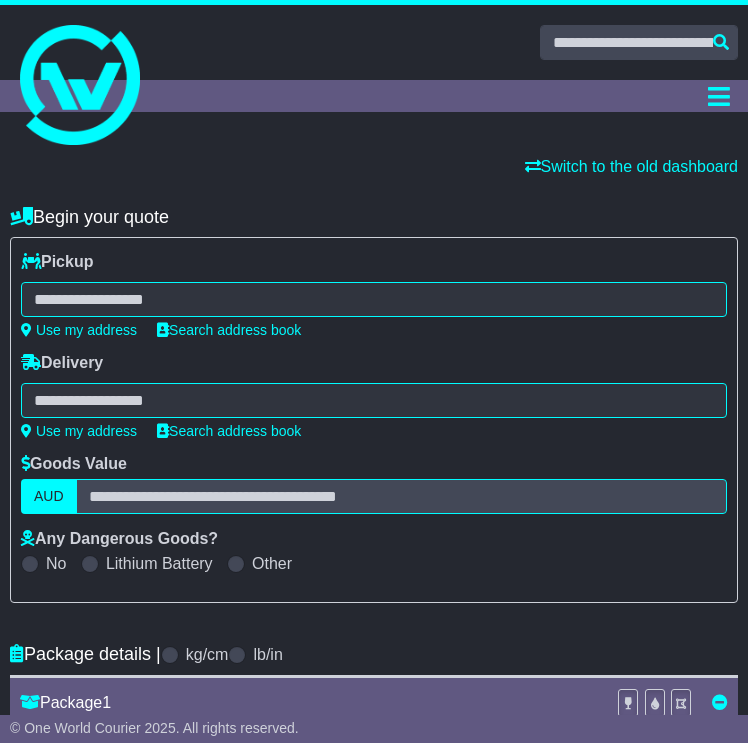 click at bounding box center [374, 299] 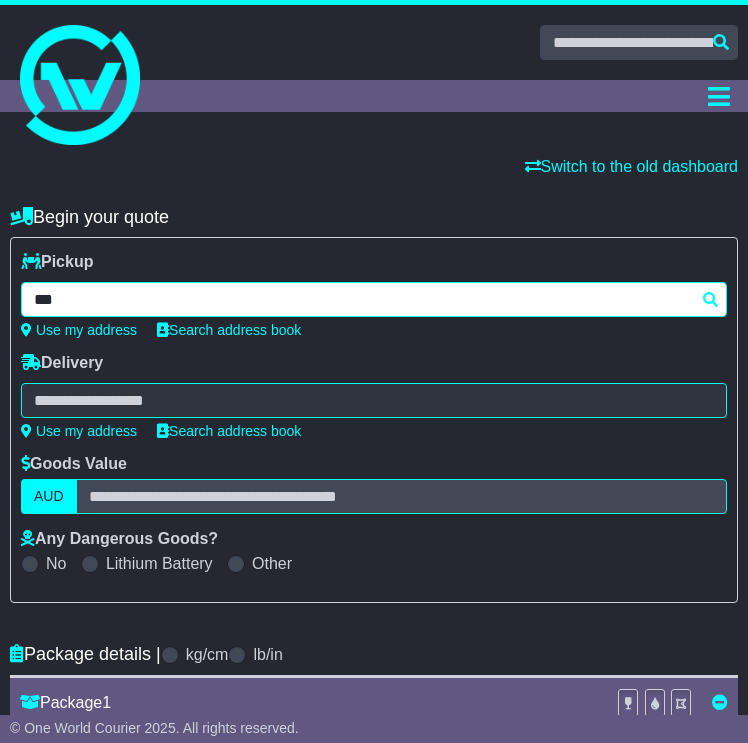 type on "****" 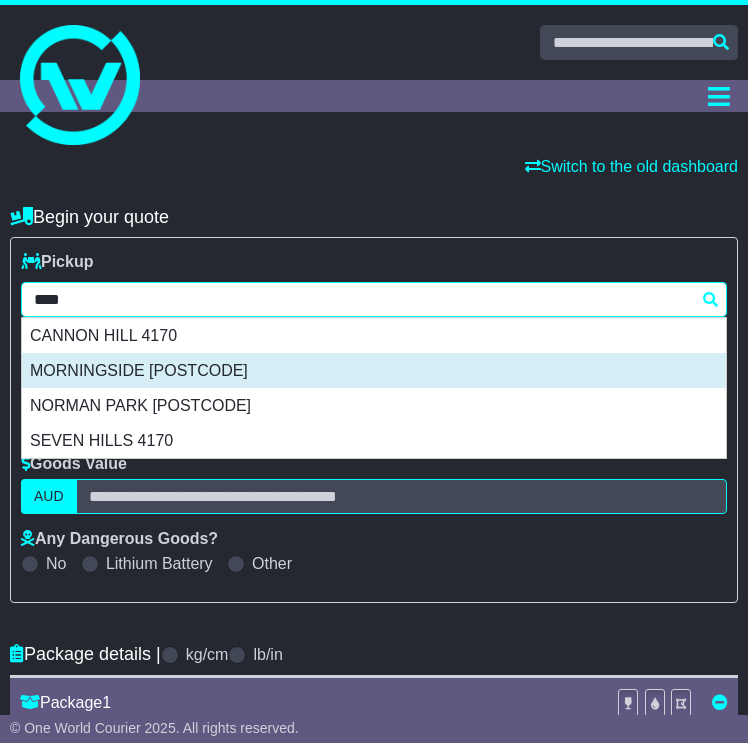 click on "MORNINGSIDE [POSTCODE]" at bounding box center (374, 370) 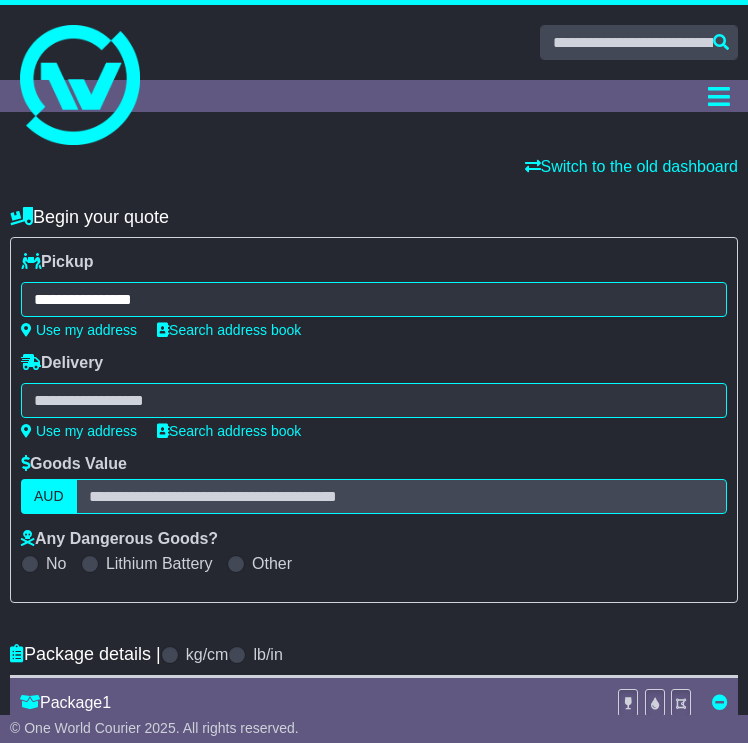 type on "**********" 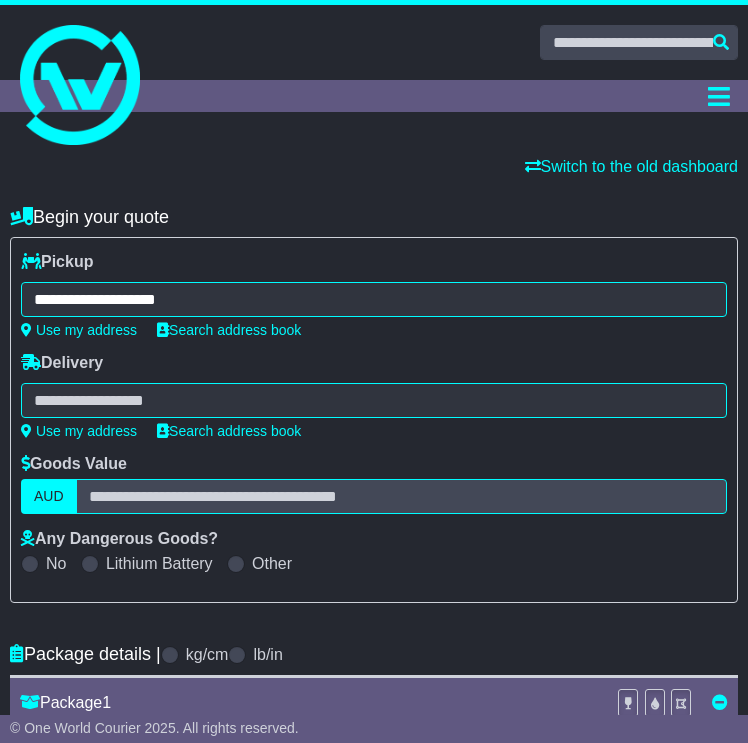 click at bounding box center [374, 400] 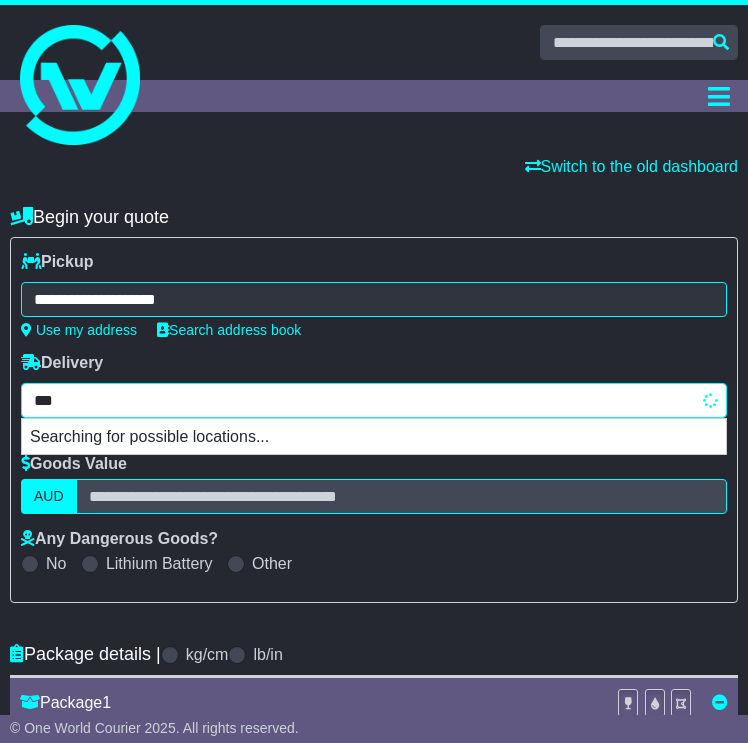 type on "****" 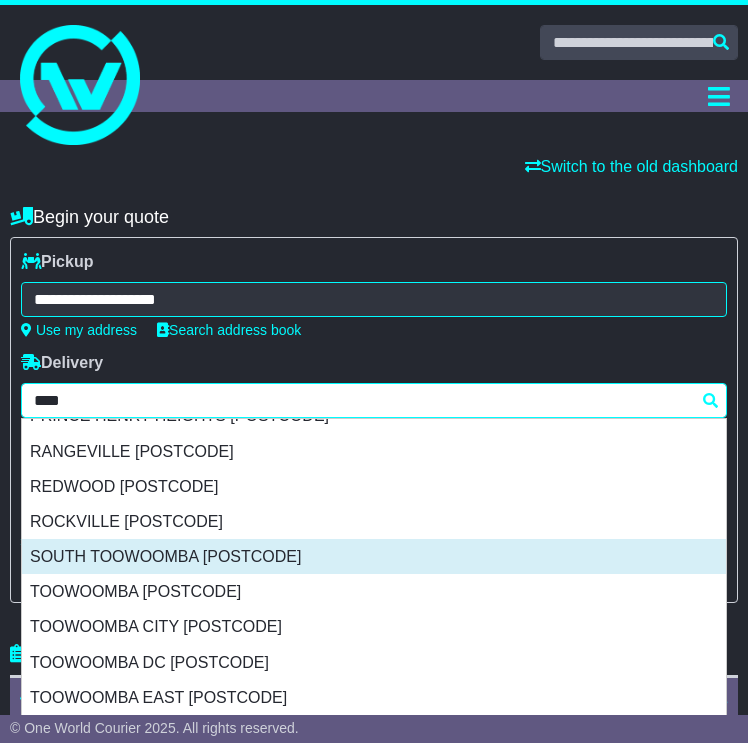 scroll, scrollTop: 1000, scrollLeft: 0, axis: vertical 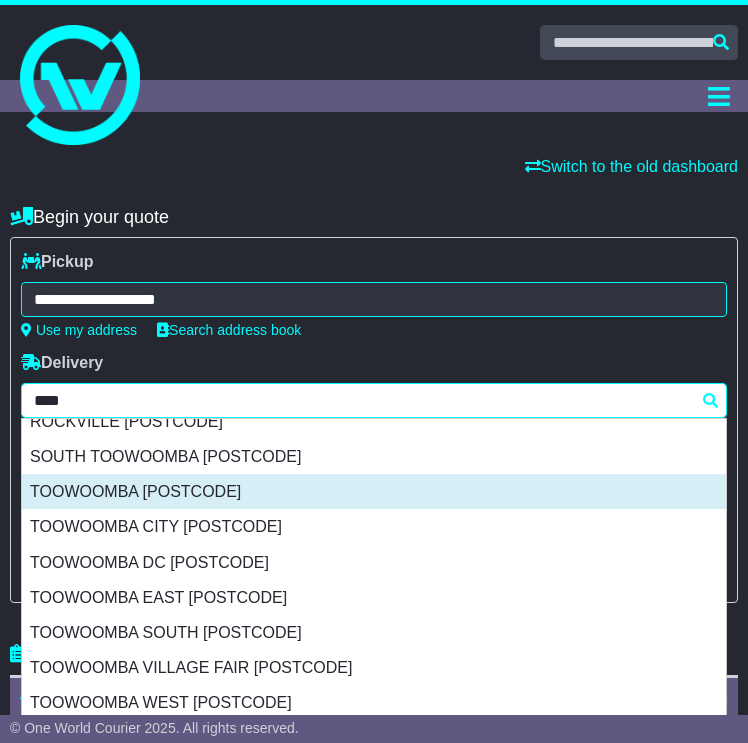 click on "TOOWOOMBA [POSTCODE]" at bounding box center (374, 491) 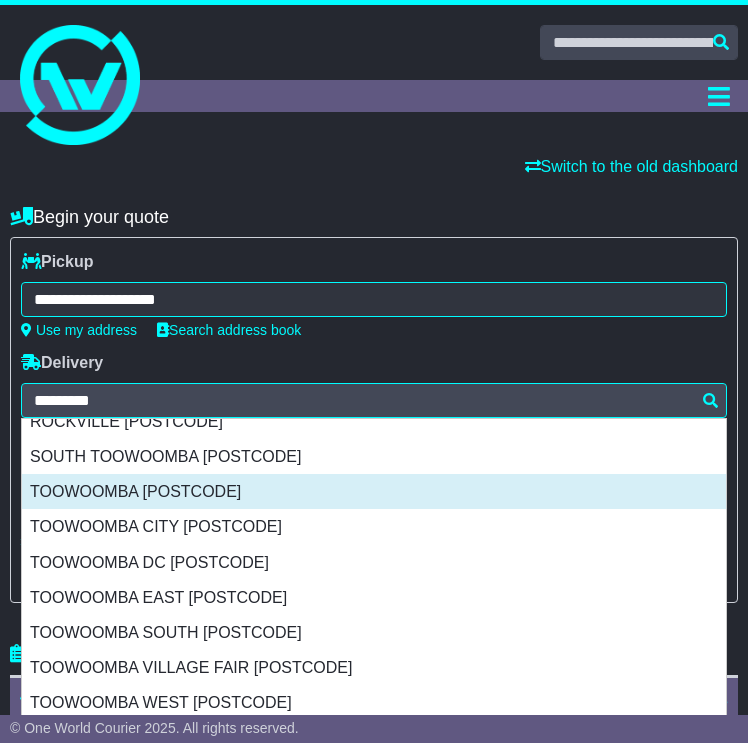 type on "**********" 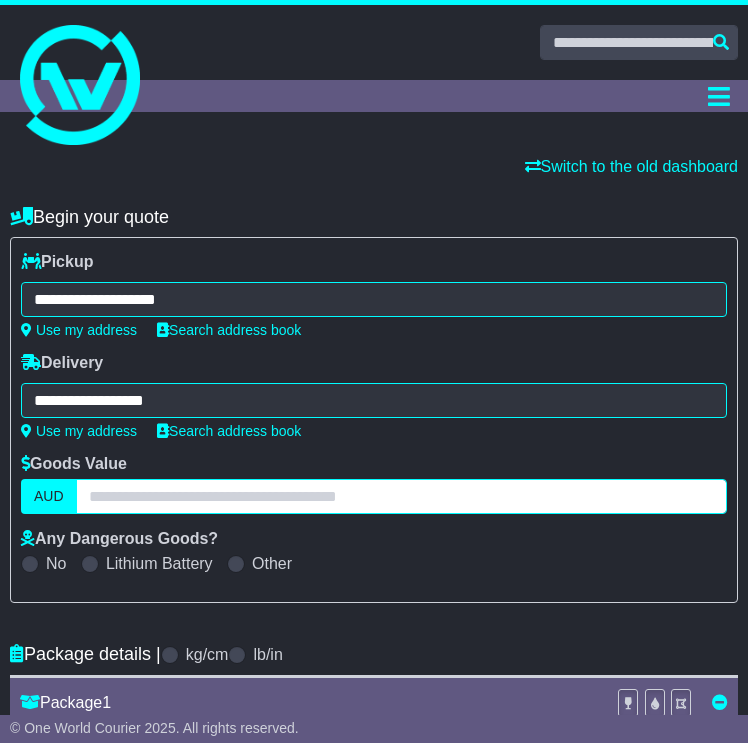 click at bounding box center (401, 496) 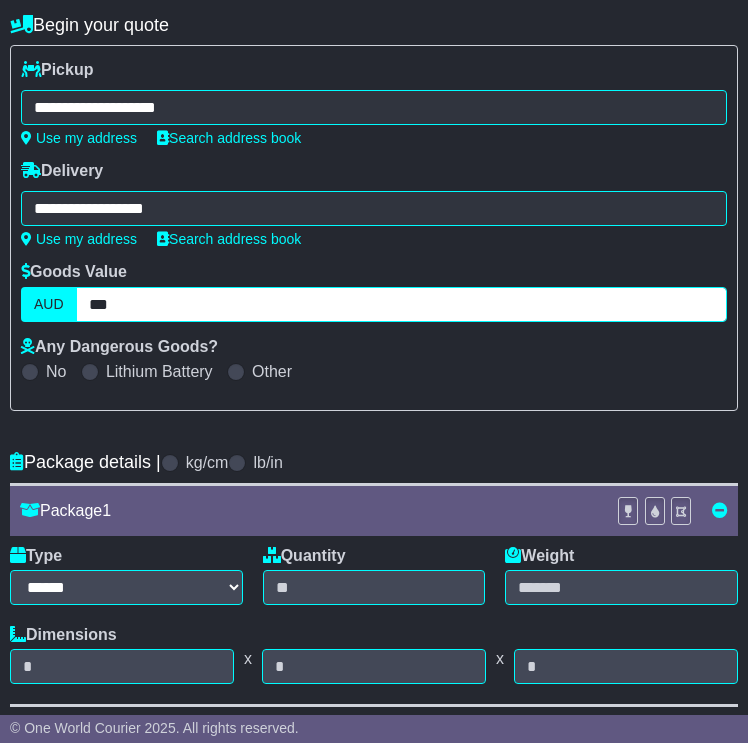 scroll, scrollTop: 300, scrollLeft: 0, axis: vertical 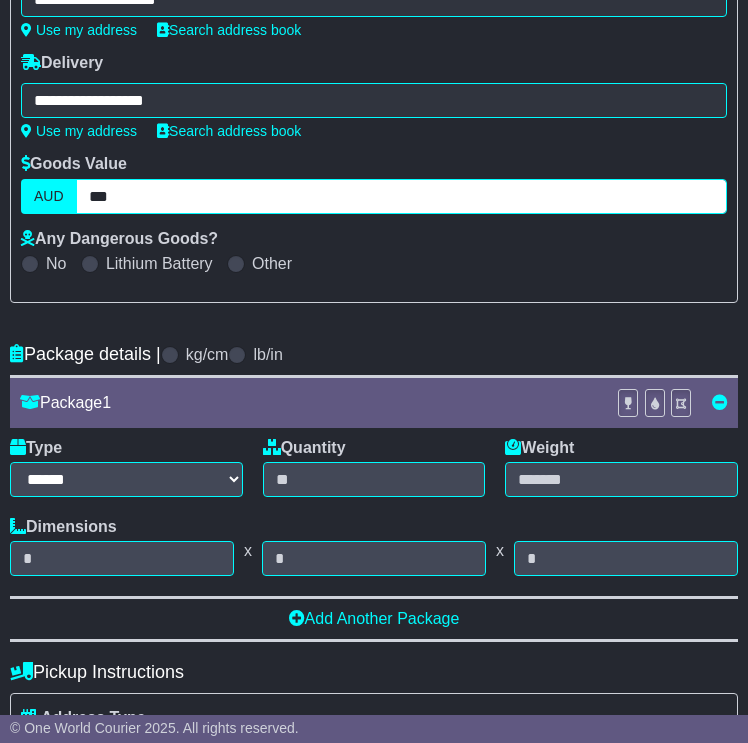 type on "***" 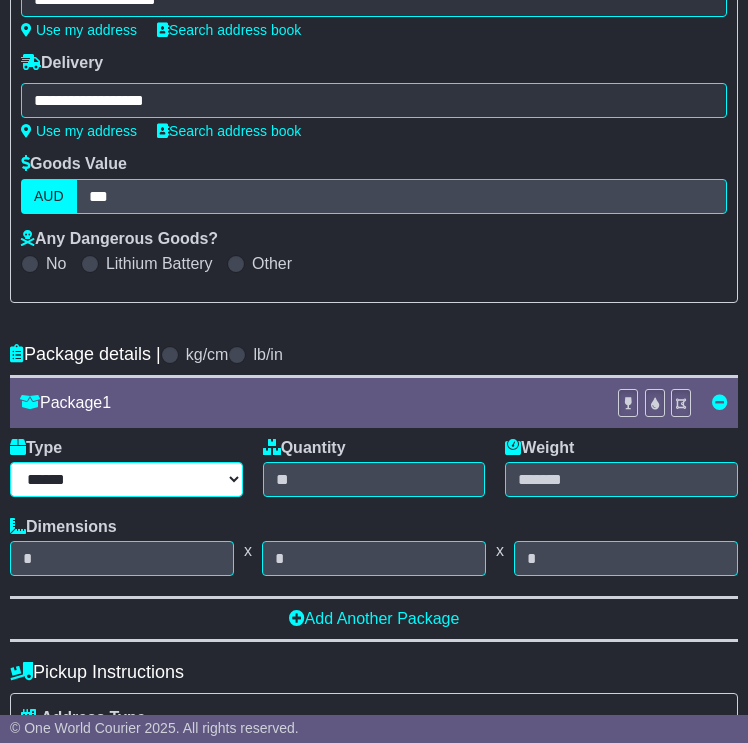 click on "****** ****** *** ******** ***** **** **** ****** *** *******" at bounding box center (126, 479) 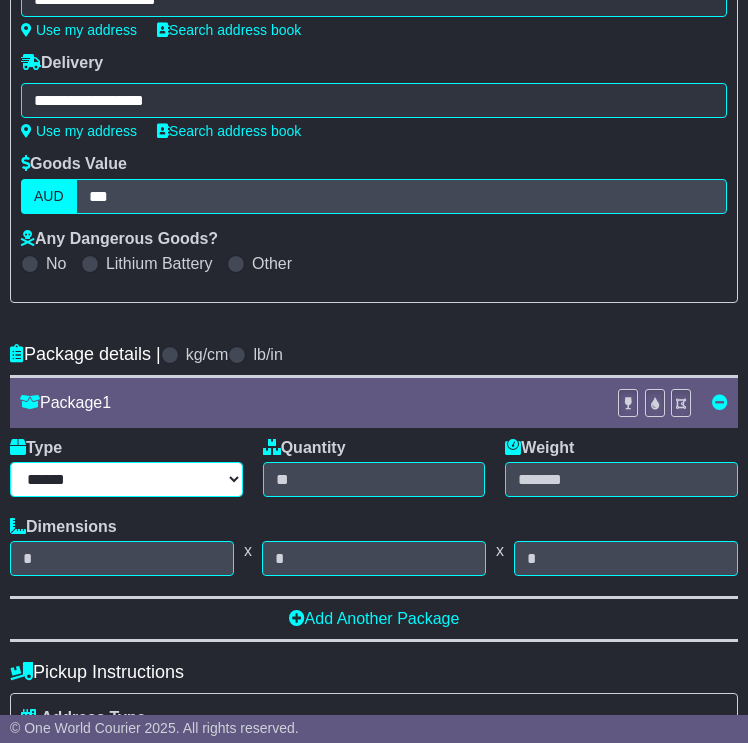 select on "****" 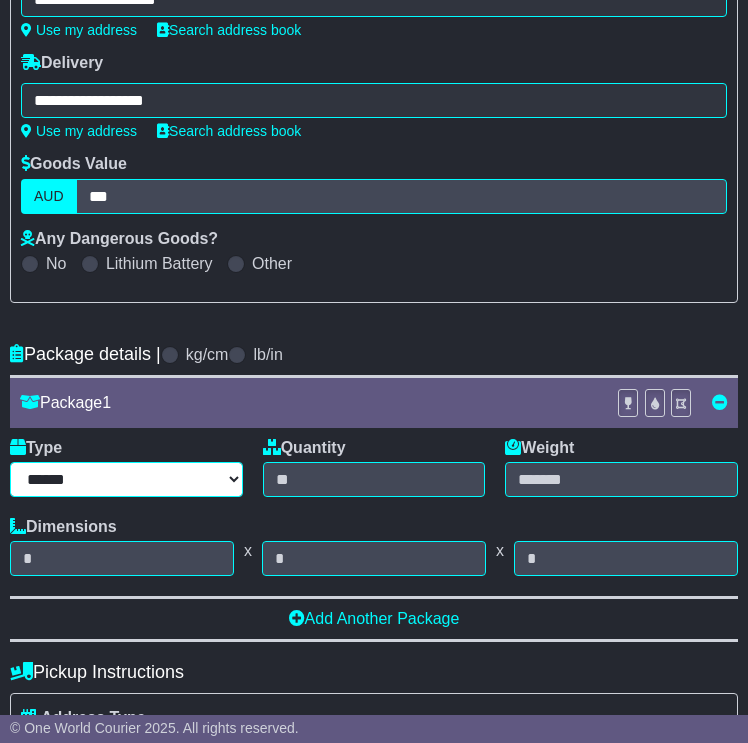 click on "****** ****** *** ******** ***** **** **** ****** *** *******" at bounding box center (126, 479) 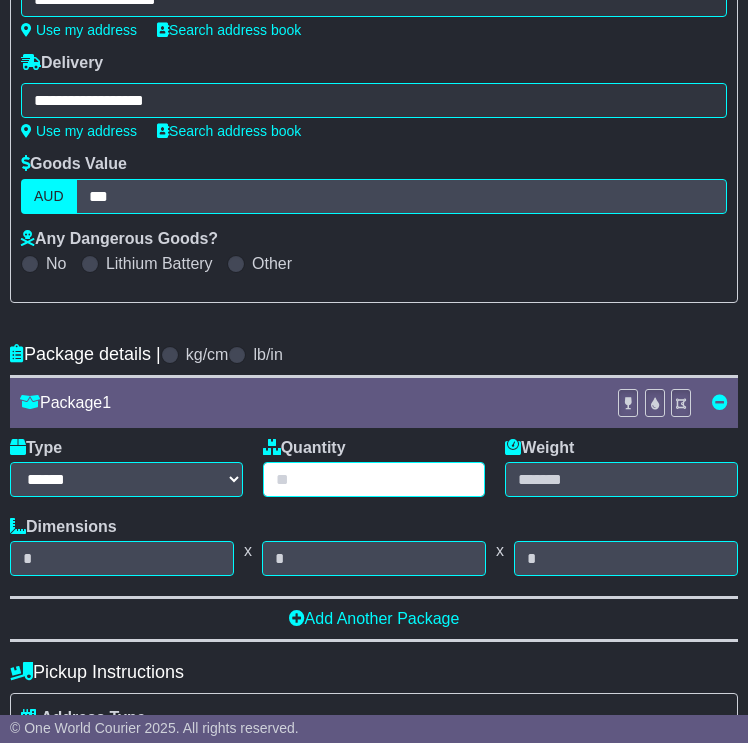 click at bounding box center (374, 479) 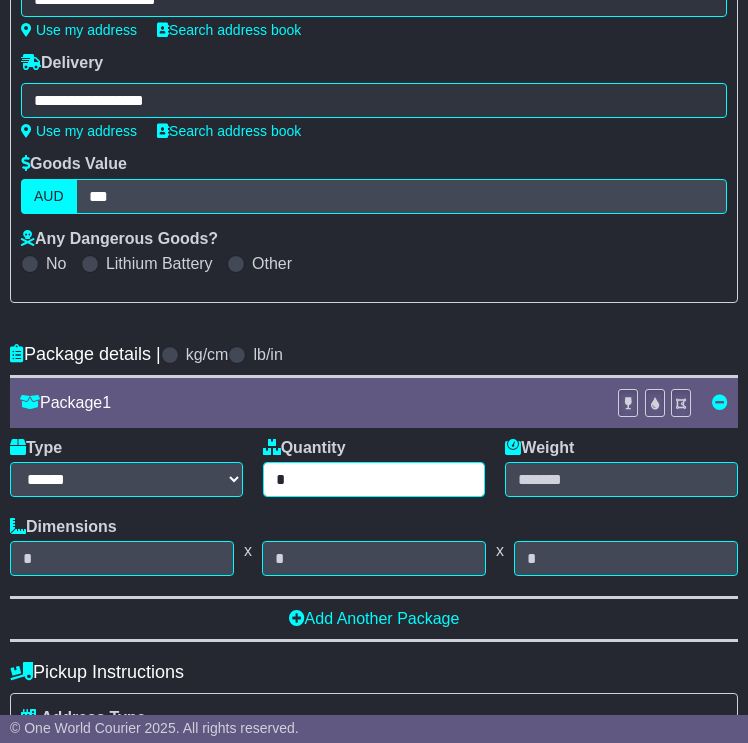 type on "*" 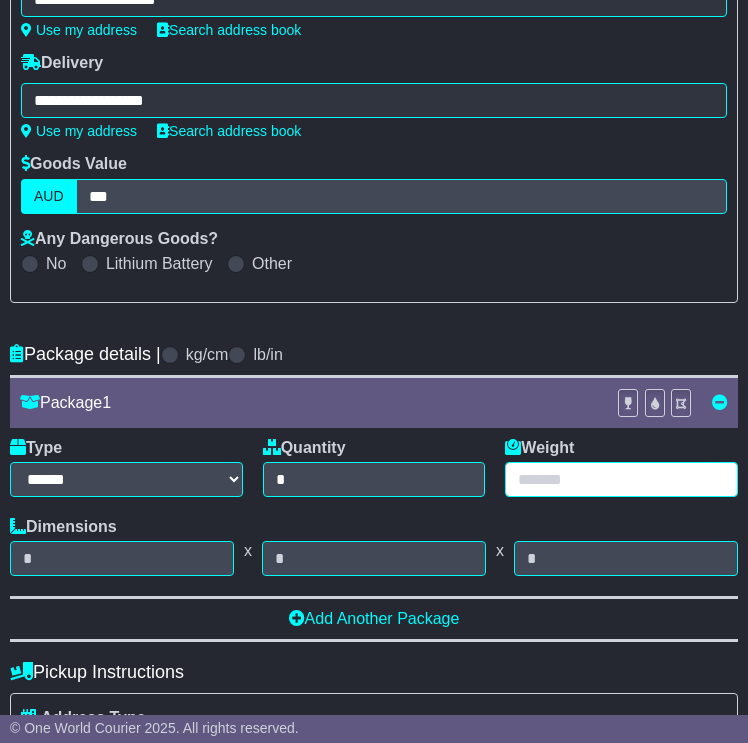 click at bounding box center [621, 479] 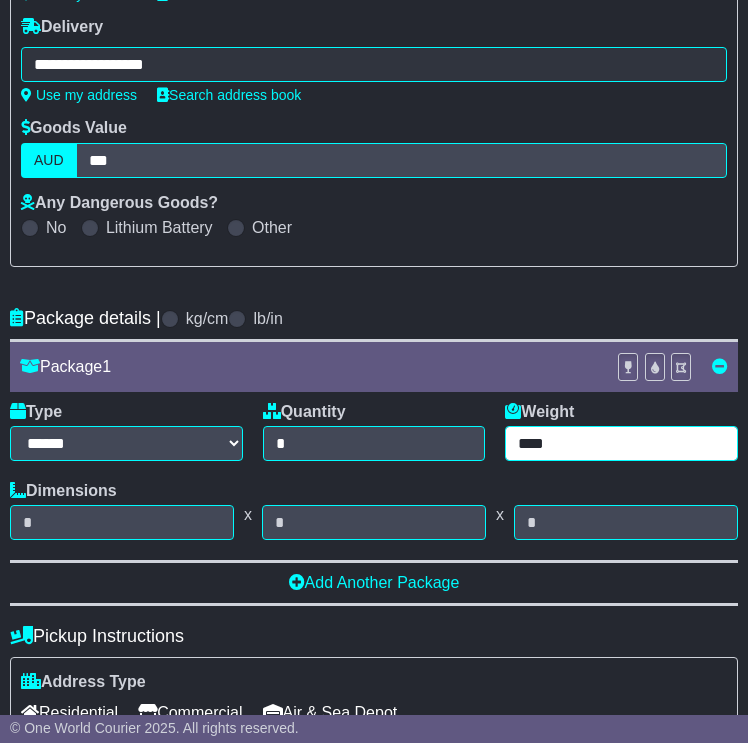 scroll, scrollTop: 400, scrollLeft: 0, axis: vertical 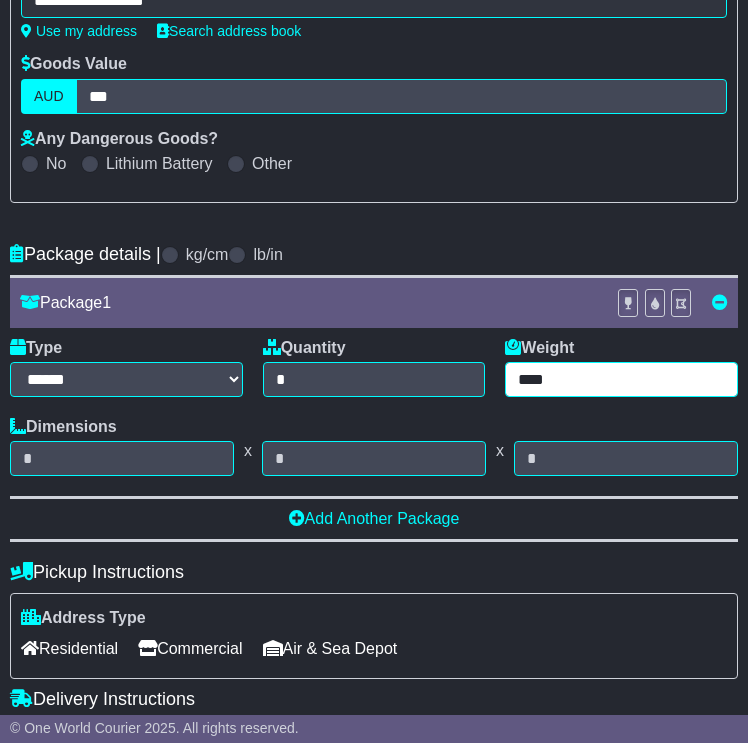 type on "****" 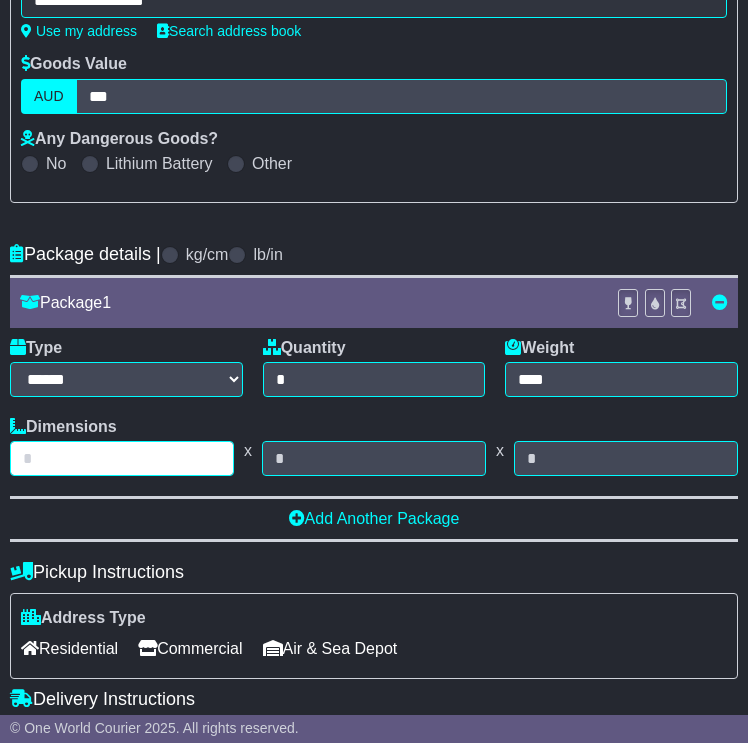 click at bounding box center [122, 458] 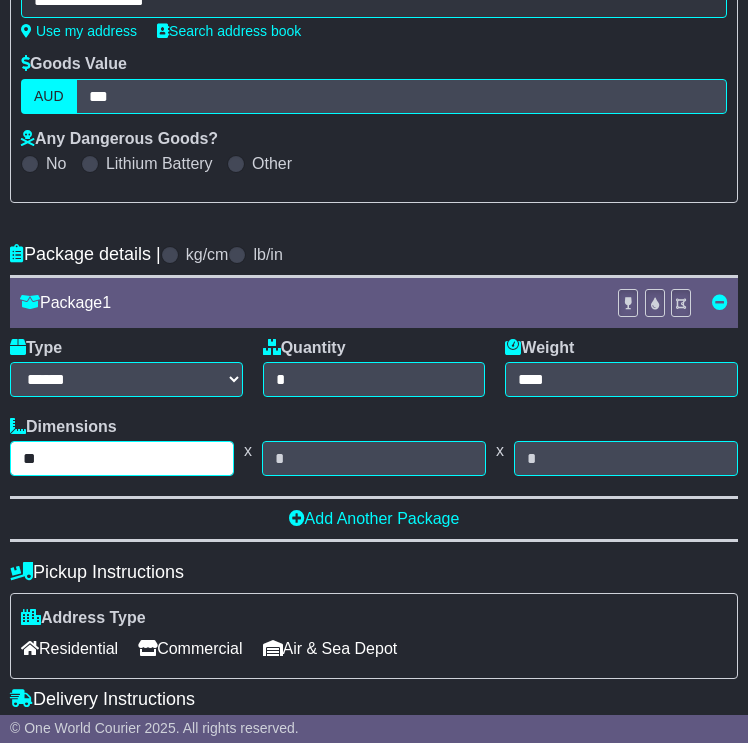 type on "**" 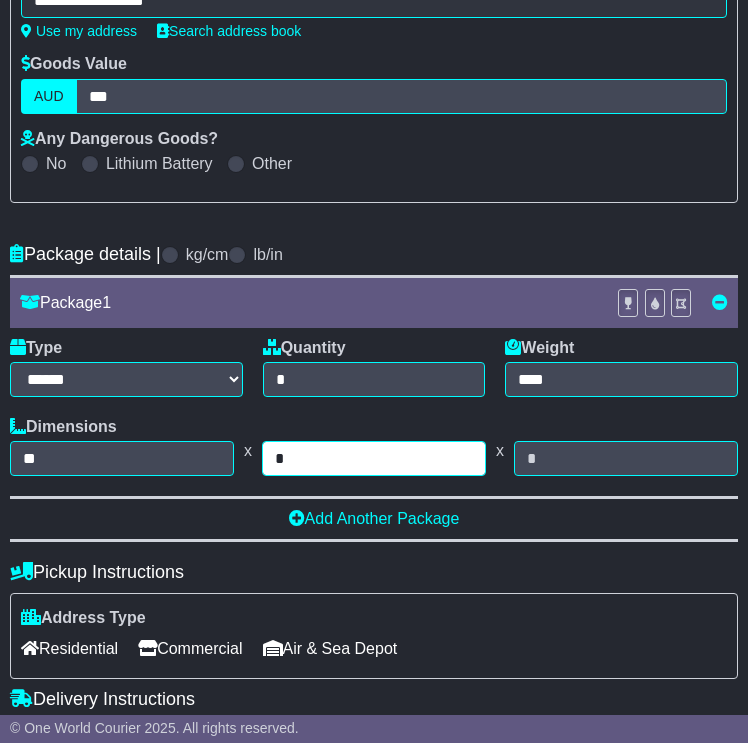 click on "*" at bounding box center [374, 458] 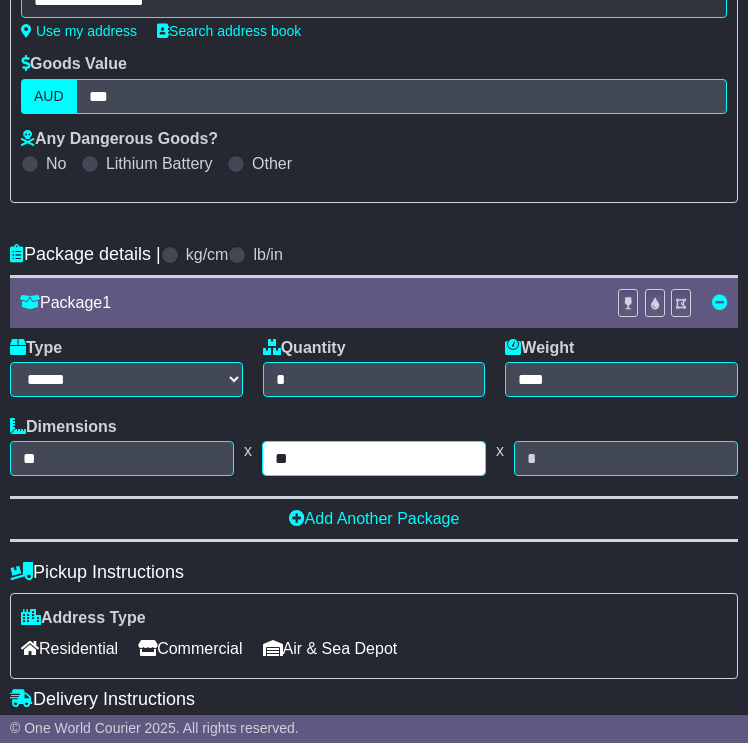 type on "**" 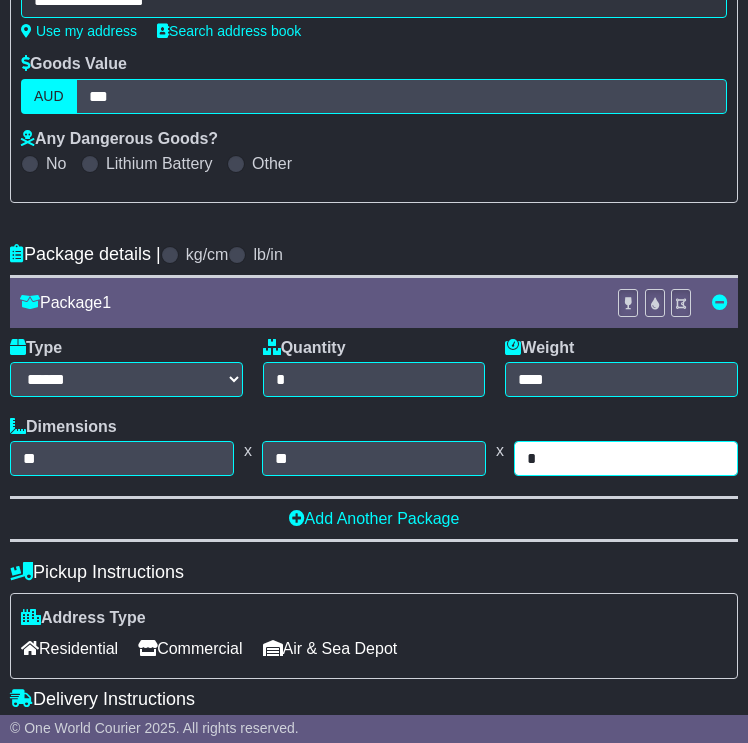 click on "*" at bounding box center (626, 458) 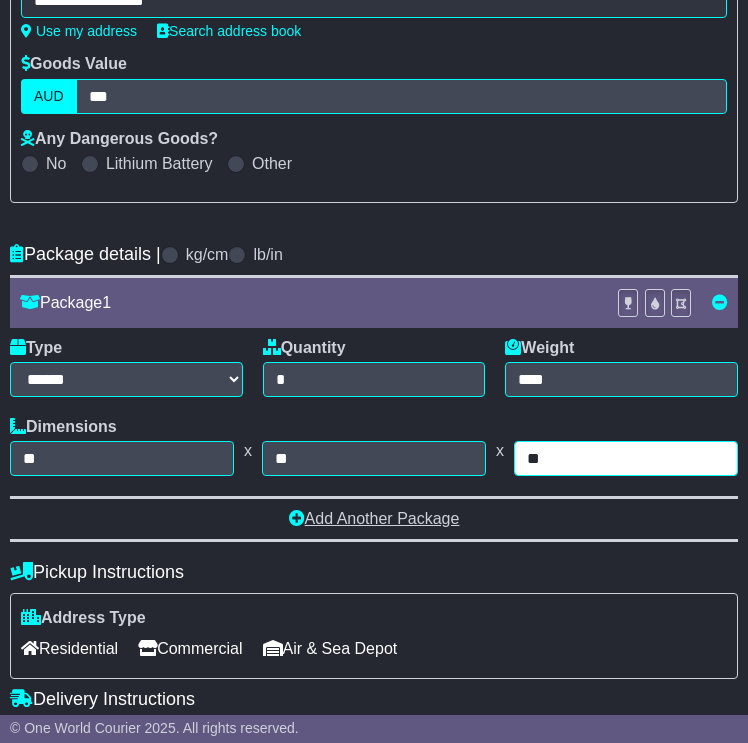 type on "**" 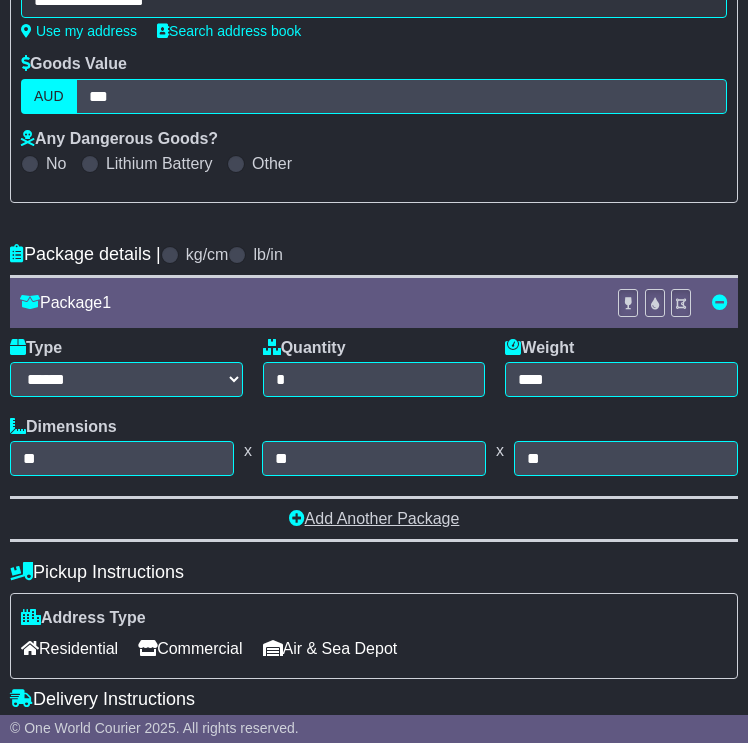 click on "Add Another Package" at bounding box center (374, 518) 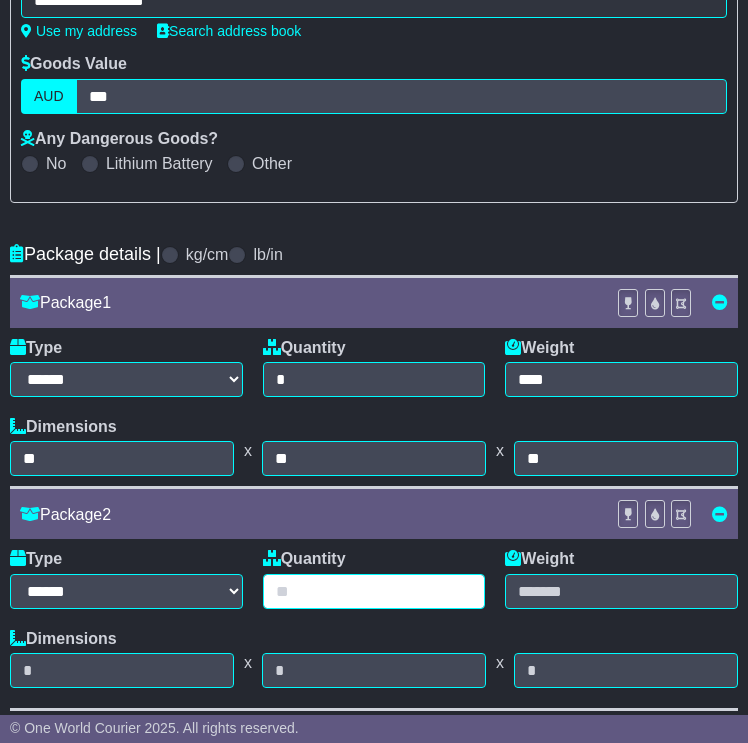 click at bounding box center [374, 591] 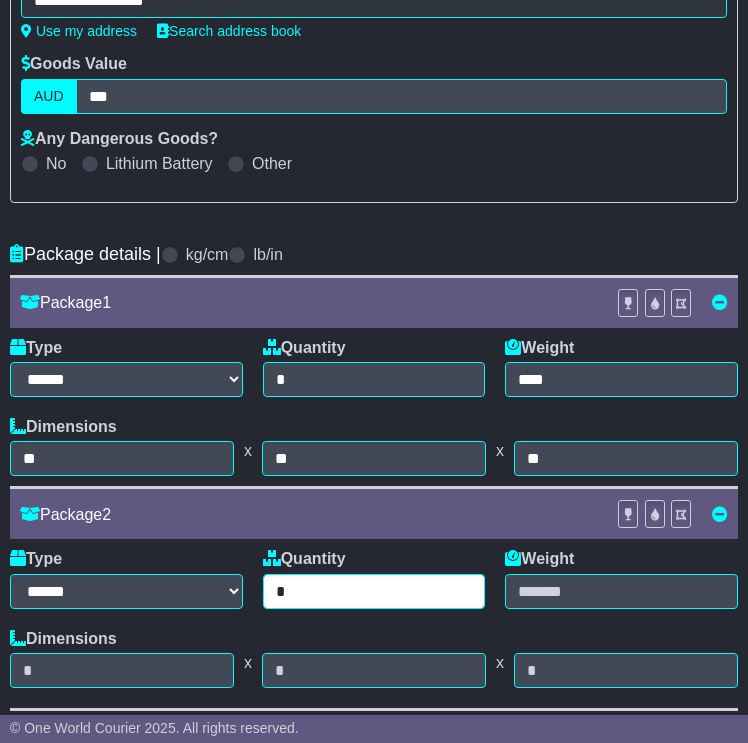 type on "*" 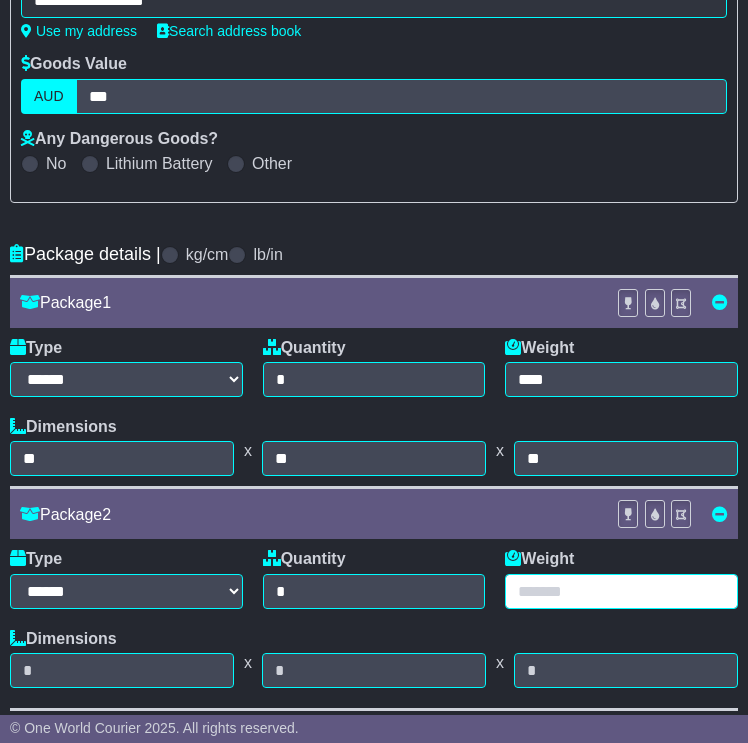 click at bounding box center (621, 591) 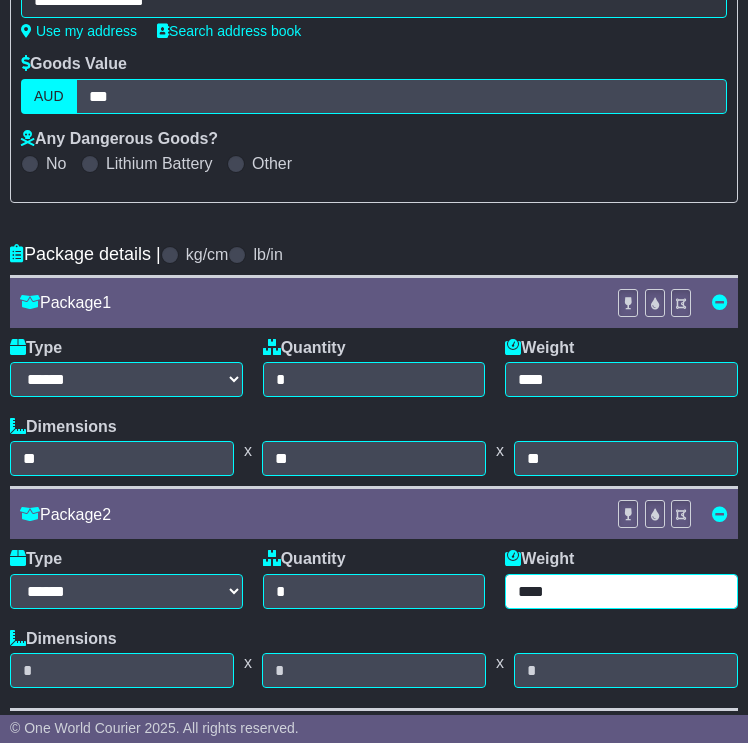 type on "****" 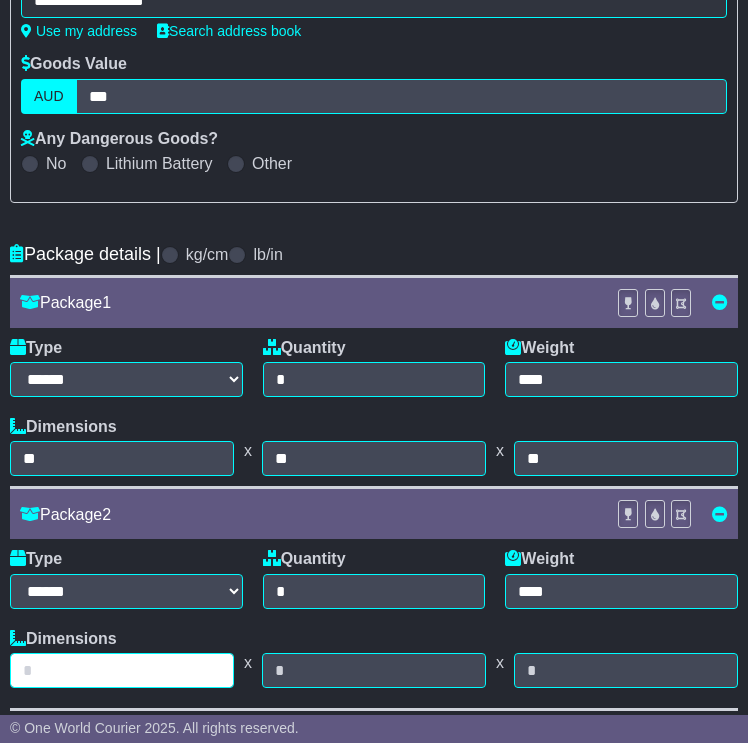 click at bounding box center [122, 670] 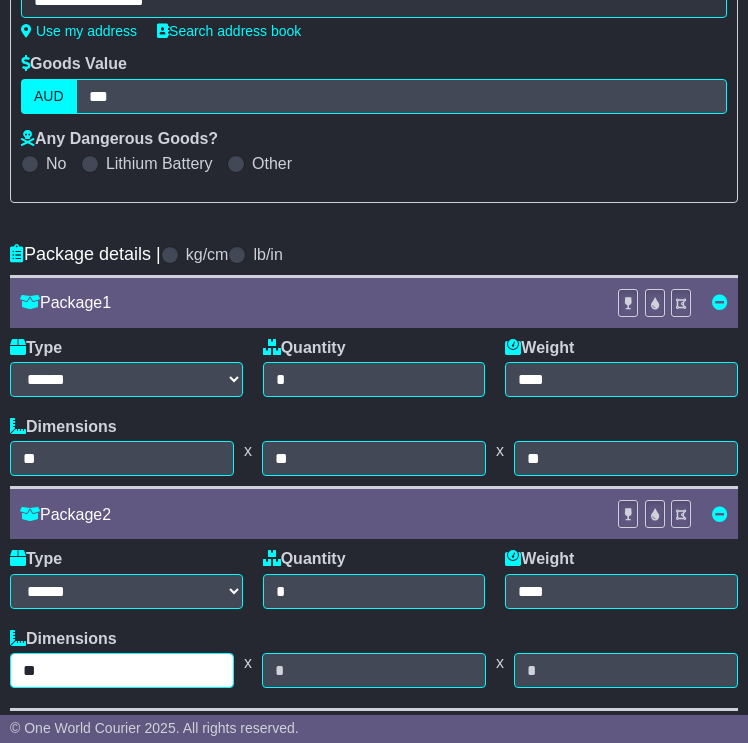 type on "**" 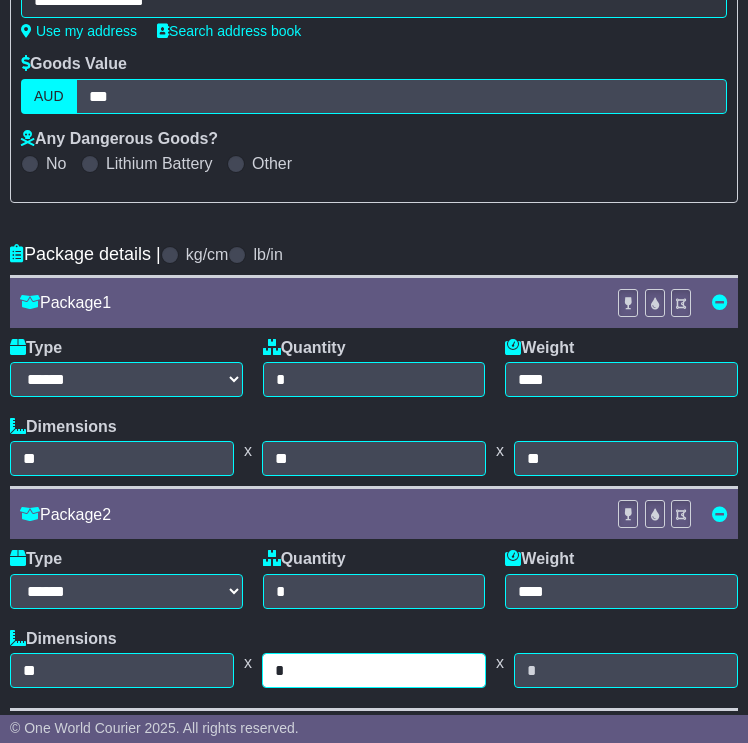 click on "*" at bounding box center (374, 670) 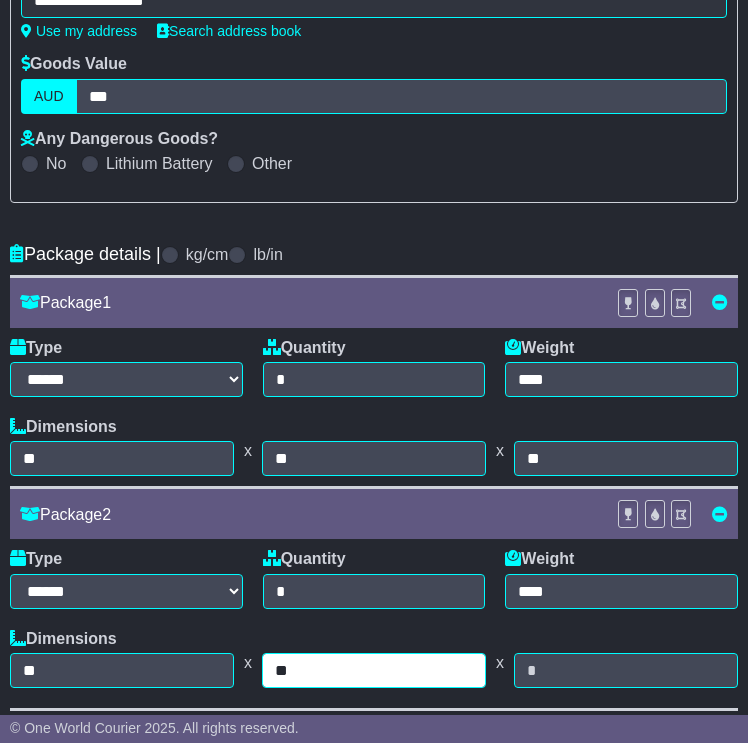 type on "**" 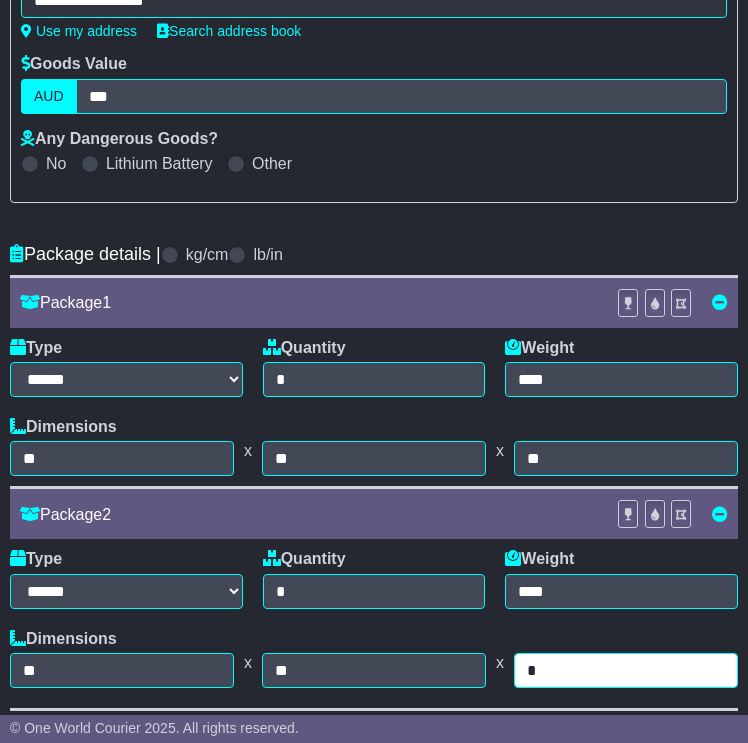 click on "*" at bounding box center (626, 670) 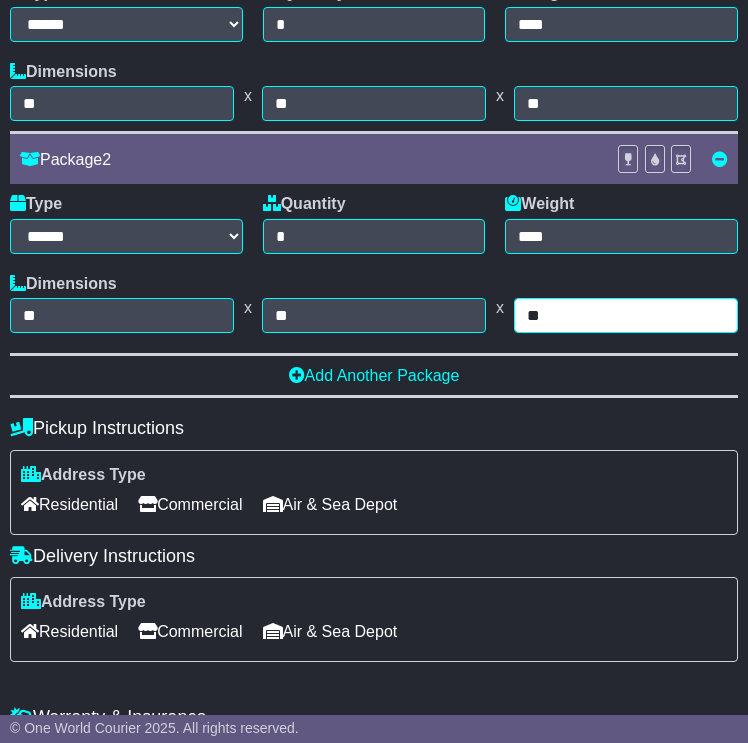 scroll, scrollTop: 800, scrollLeft: 0, axis: vertical 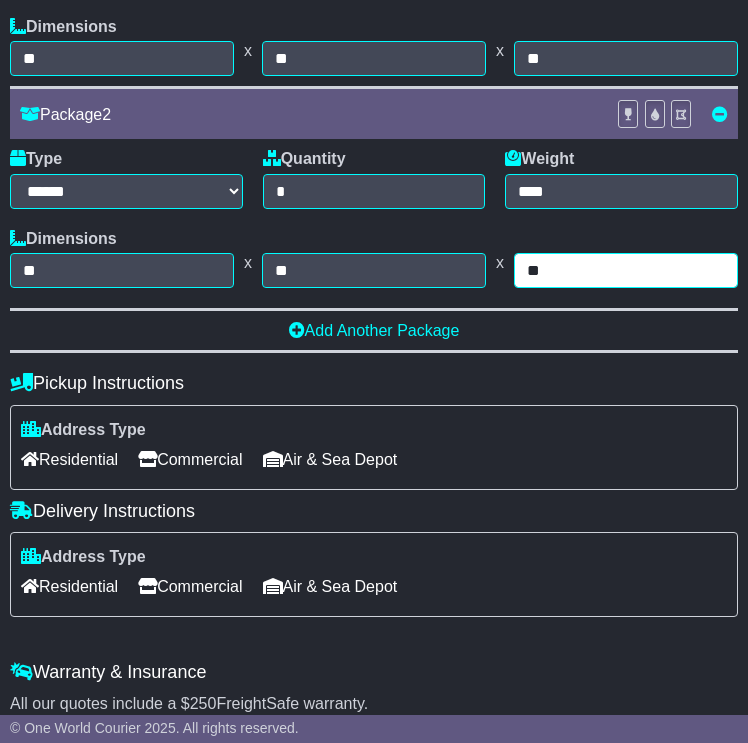type on "**" 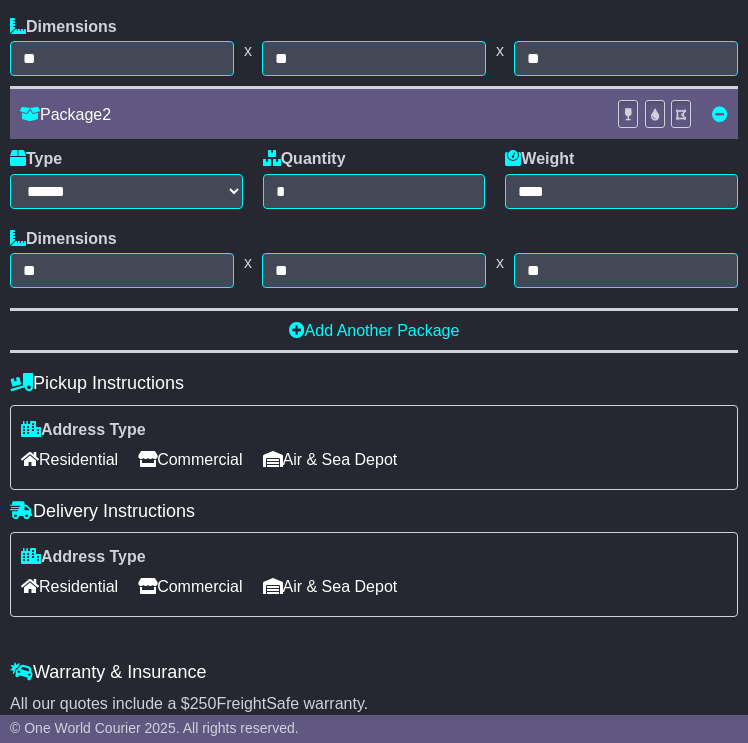 click on "Commercial" at bounding box center [190, 459] 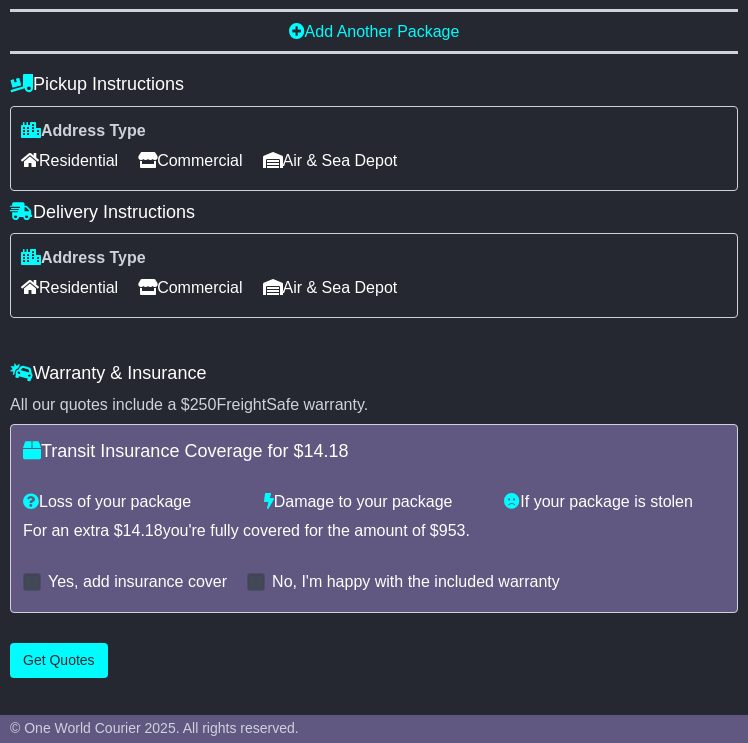 scroll, scrollTop: 1172, scrollLeft: 0, axis: vertical 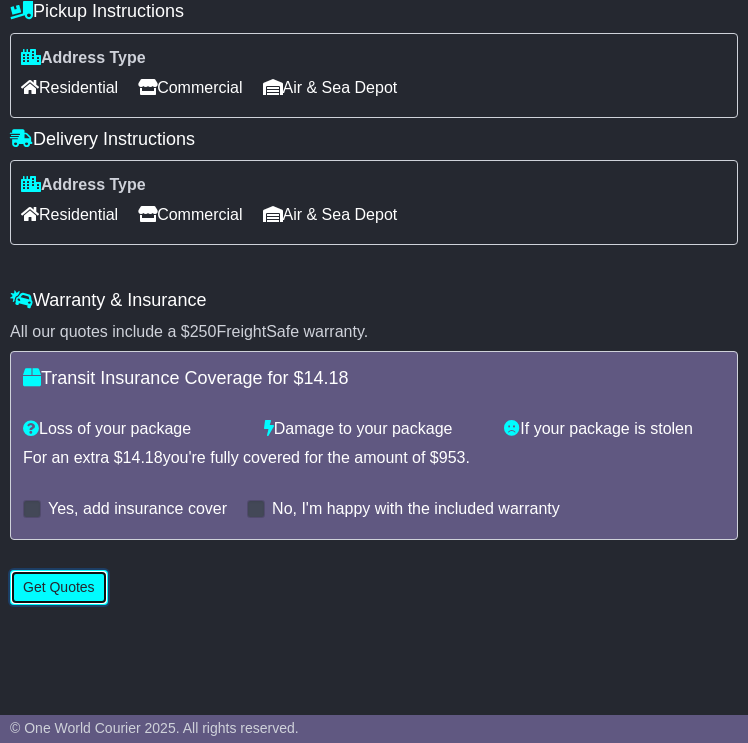 click on "Get Quotes" at bounding box center [59, 587] 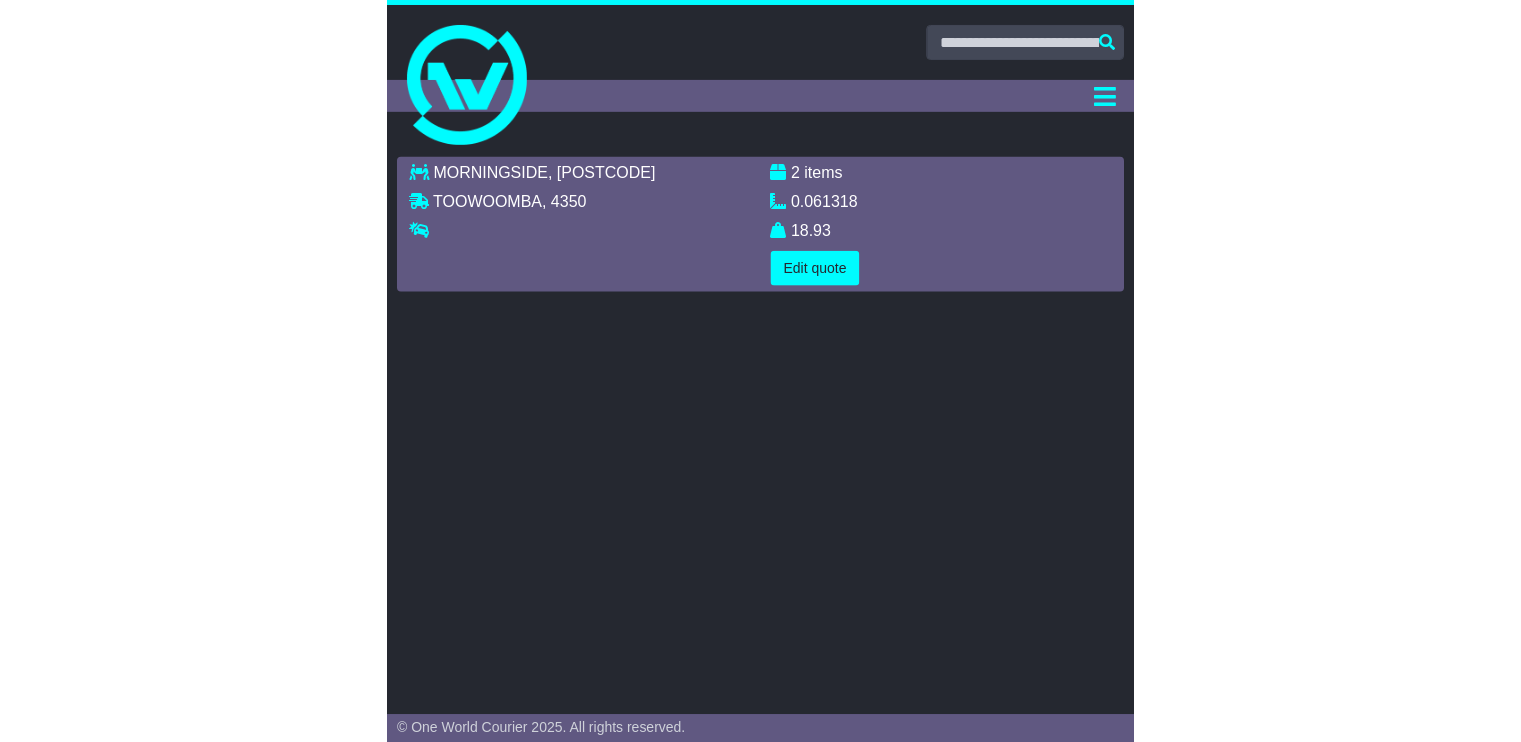 scroll, scrollTop: 0, scrollLeft: 0, axis: both 